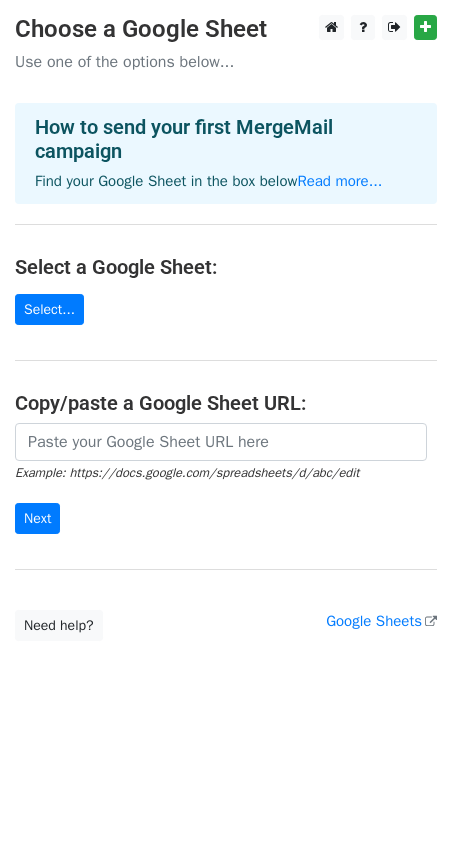 scroll, scrollTop: 0, scrollLeft: 0, axis: both 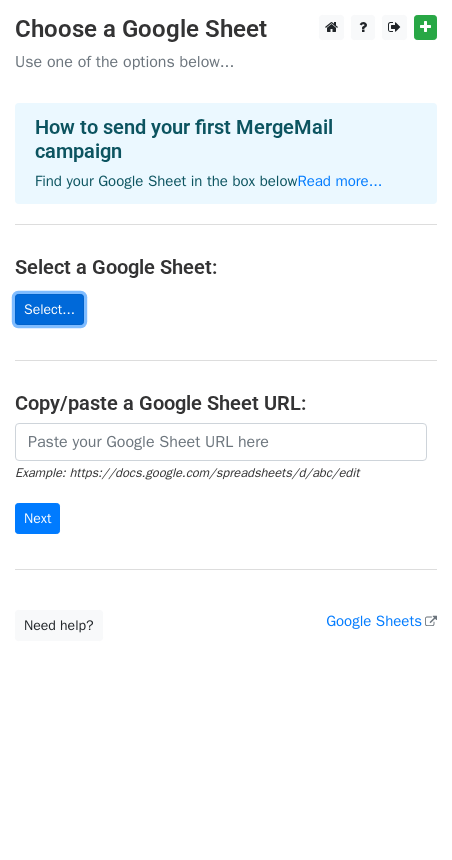 click on "Select..." at bounding box center (49, 309) 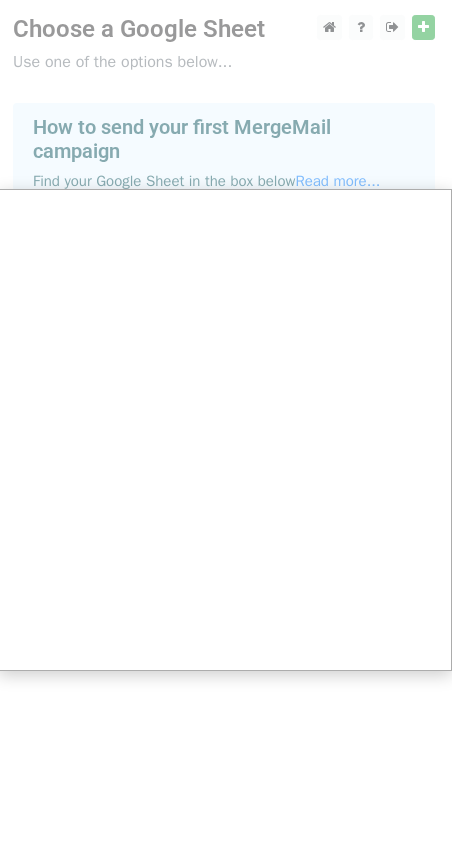 scroll, scrollTop: 0, scrollLeft: 1, axis: horizontal 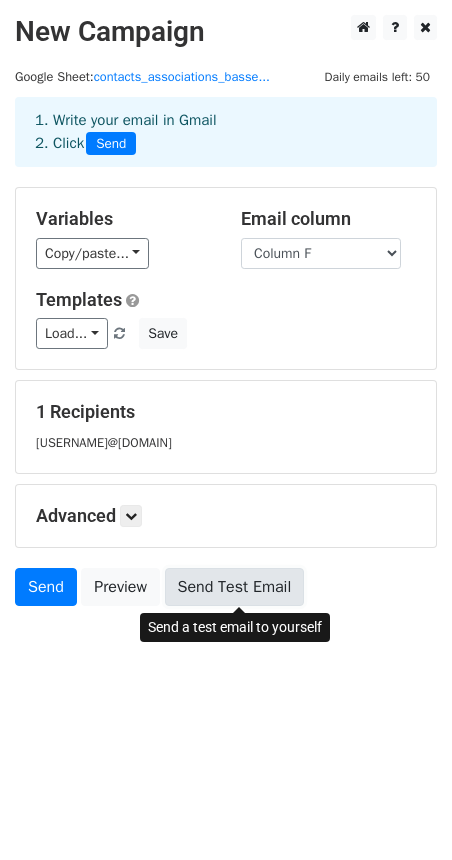 click on "Send Test Email" at bounding box center (235, 587) 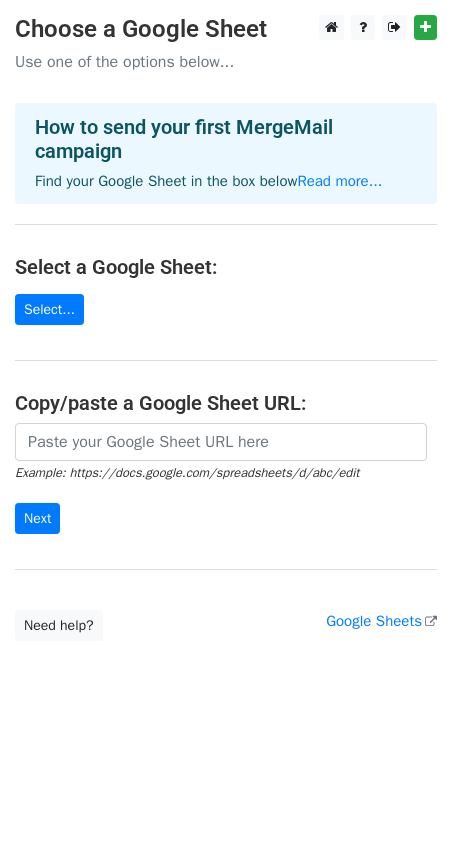 scroll, scrollTop: 0, scrollLeft: 0, axis: both 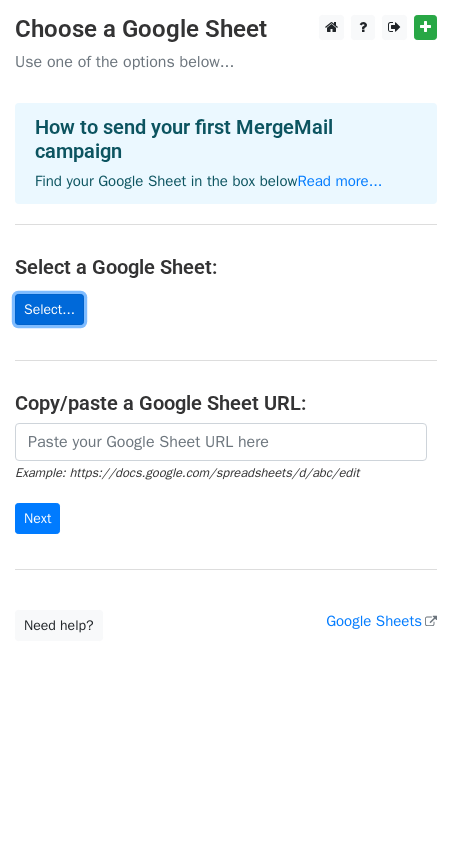 click on "Select..." at bounding box center [49, 309] 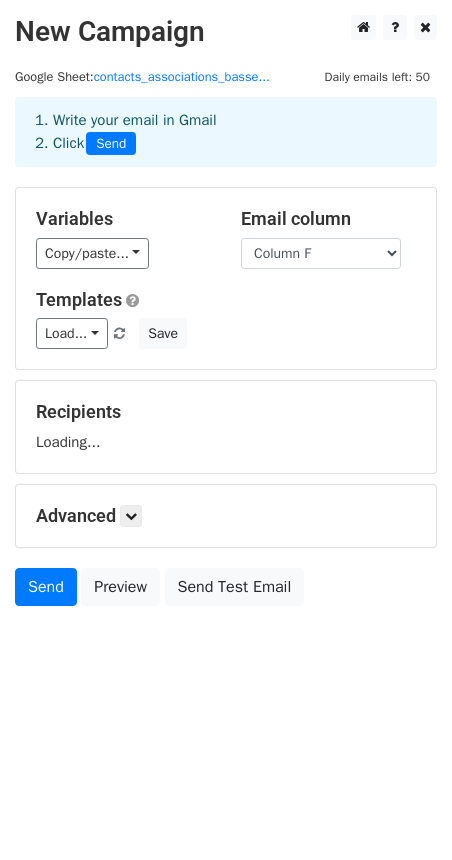 scroll, scrollTop: 0, scrollLeft: 0, axis: both 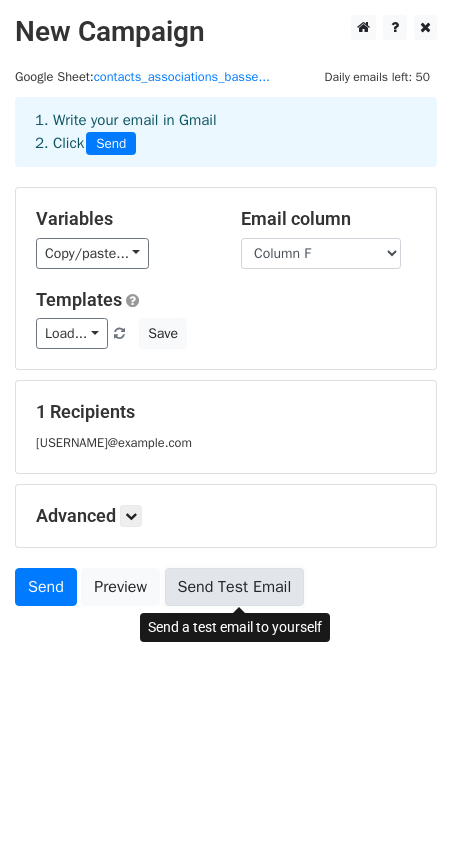 click on "Send Test Email" at bounding box center (235, 587) 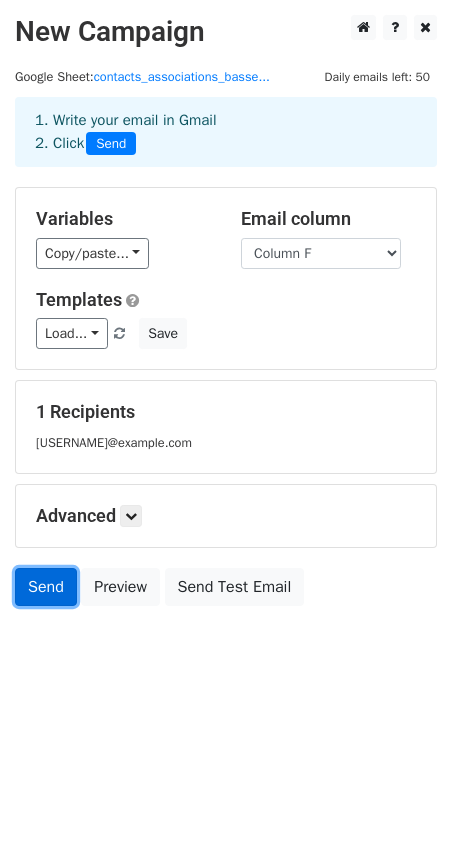 click on "Send" at bounding box center [46, 587] 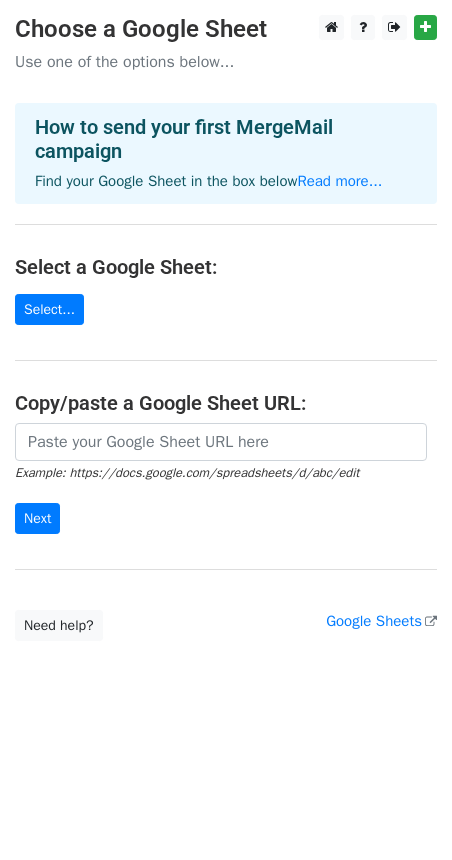 scroll, scrollTop: 0, scrollLeft: 0, axis: both 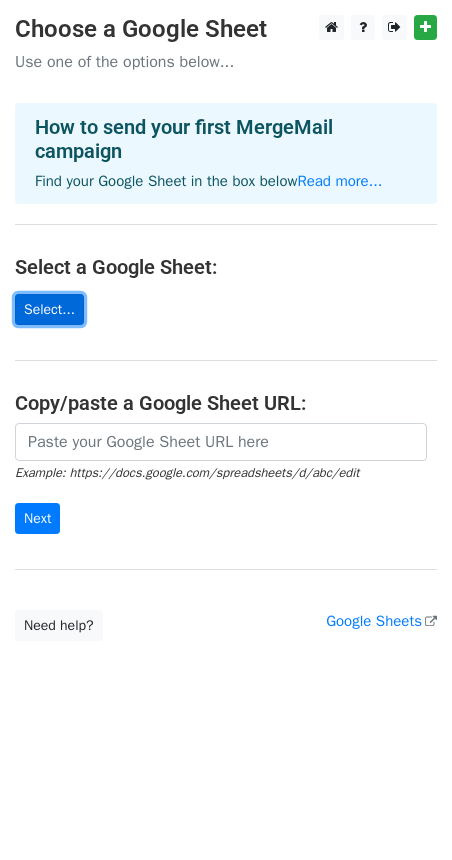 click on "Select..." at bounding box center (49, 309) 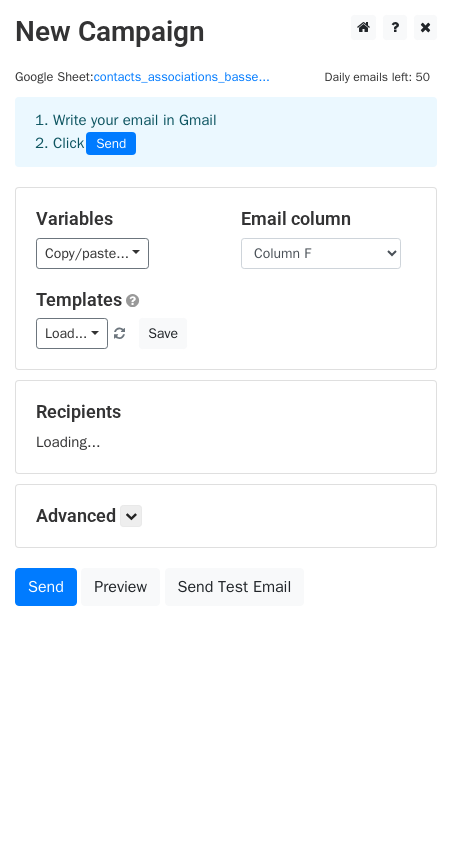 scroll, scrollTop: 0, scrollLeft: 0, axis: both 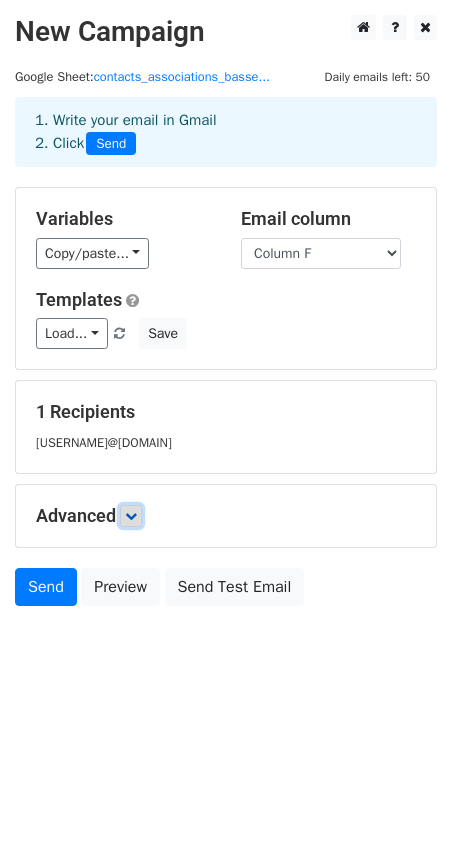click at bounding box center (131, 516) 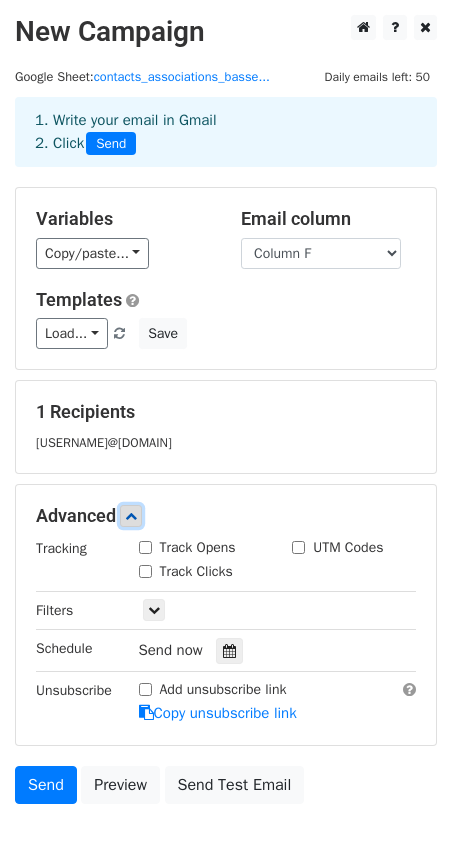 click at bounding box center (131, 516) 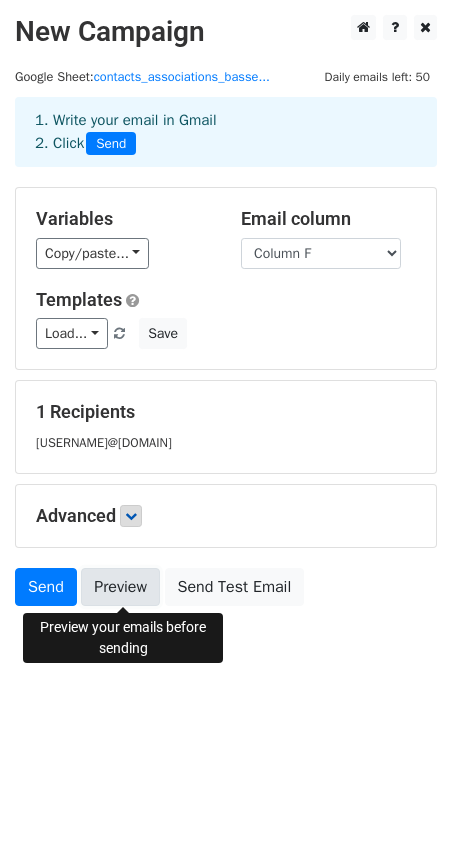 click on "Preview" at bounding box center [120, 587] 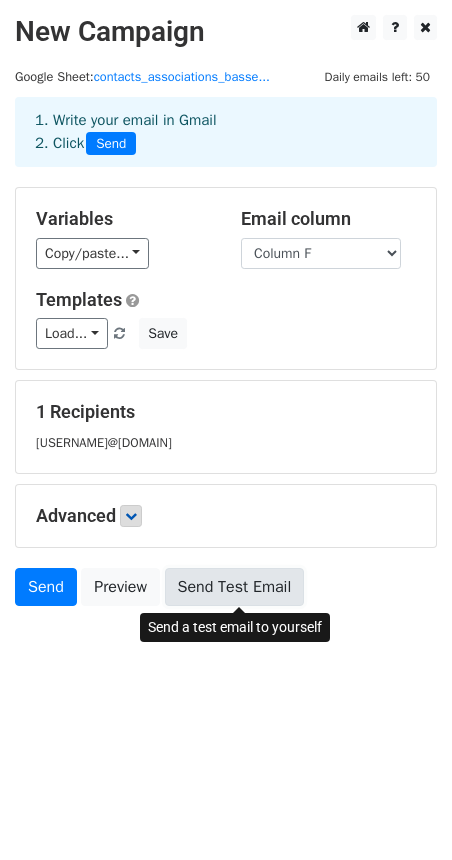 click on "Send Test Email" at bounding box center [235, 587] 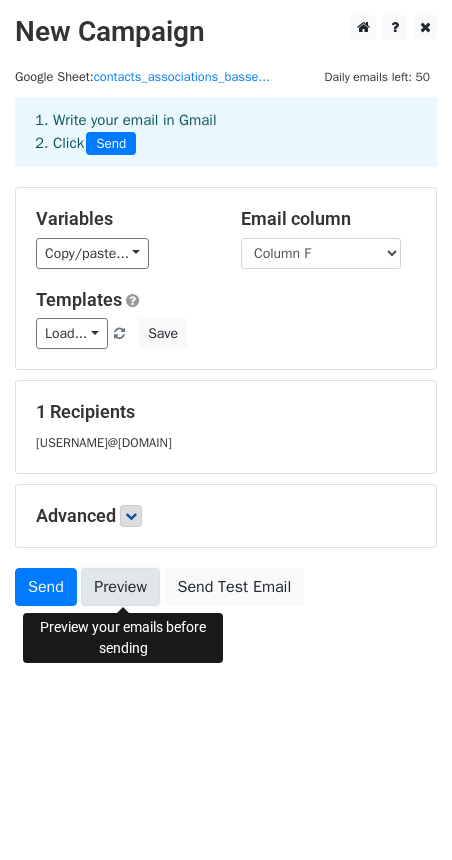 click on "Preview" at bounding box center [120, 587] 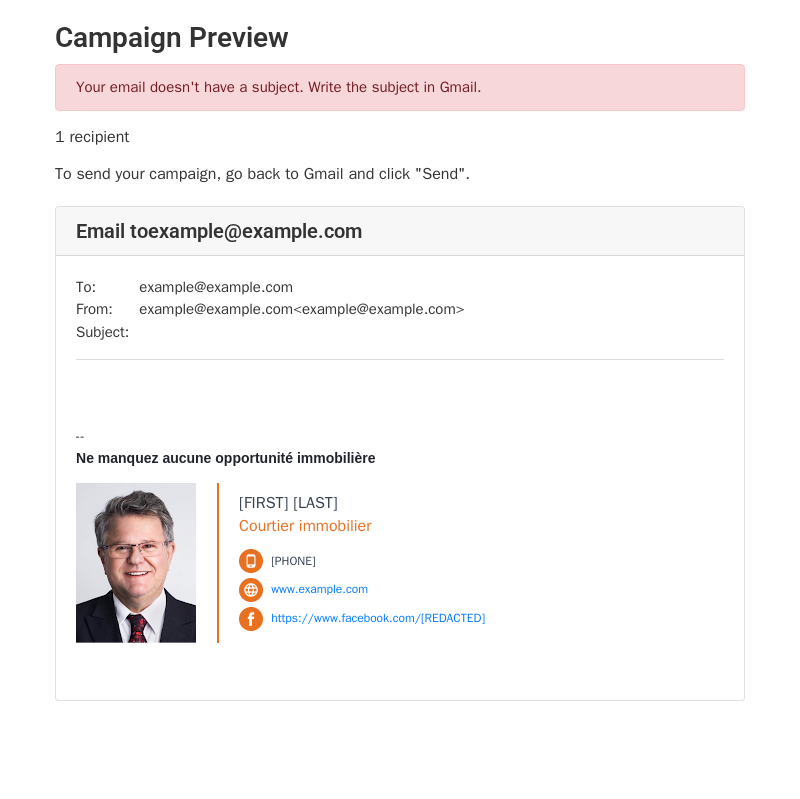 scroll, scrollTop: 0, scrollLeft: 0, axis: both 